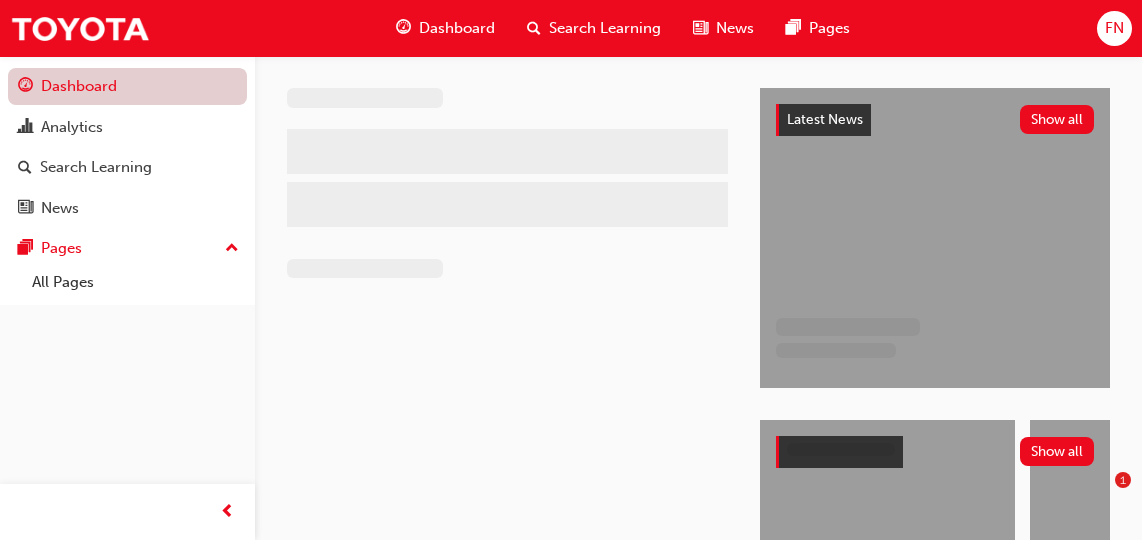scroll, scrollTop: 0, scrollLeft: 0, axis: both 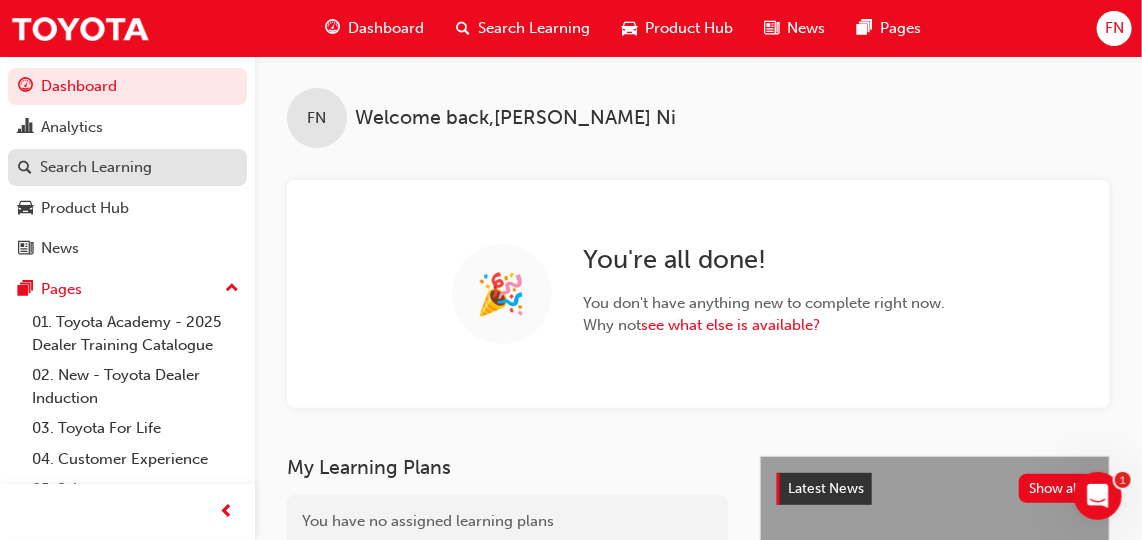 click on "Search Learning" at bounding box center (96, 167) 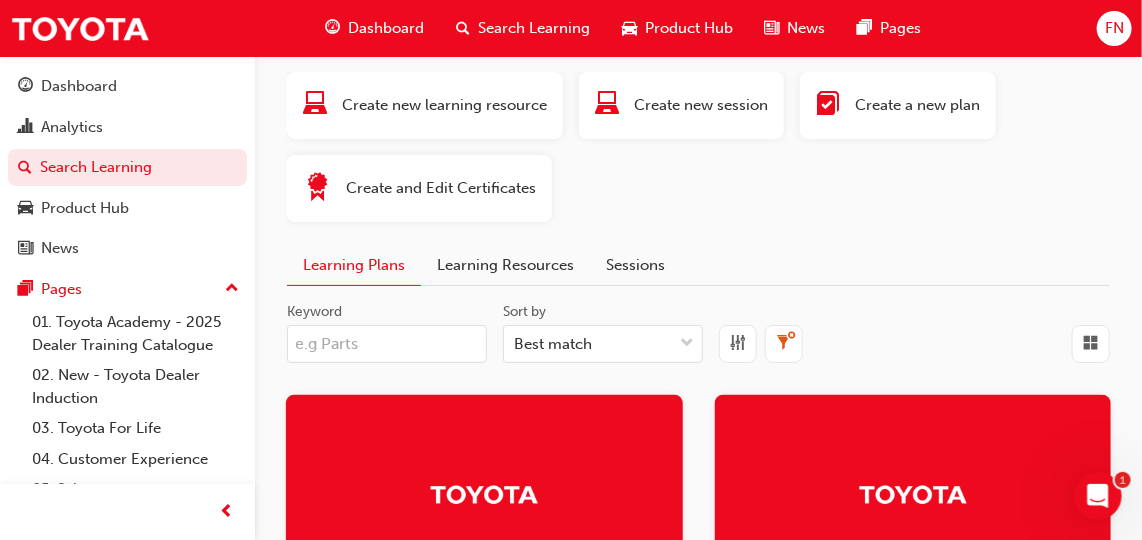 click on "Learning Resources" at bounding box center (505, 265) 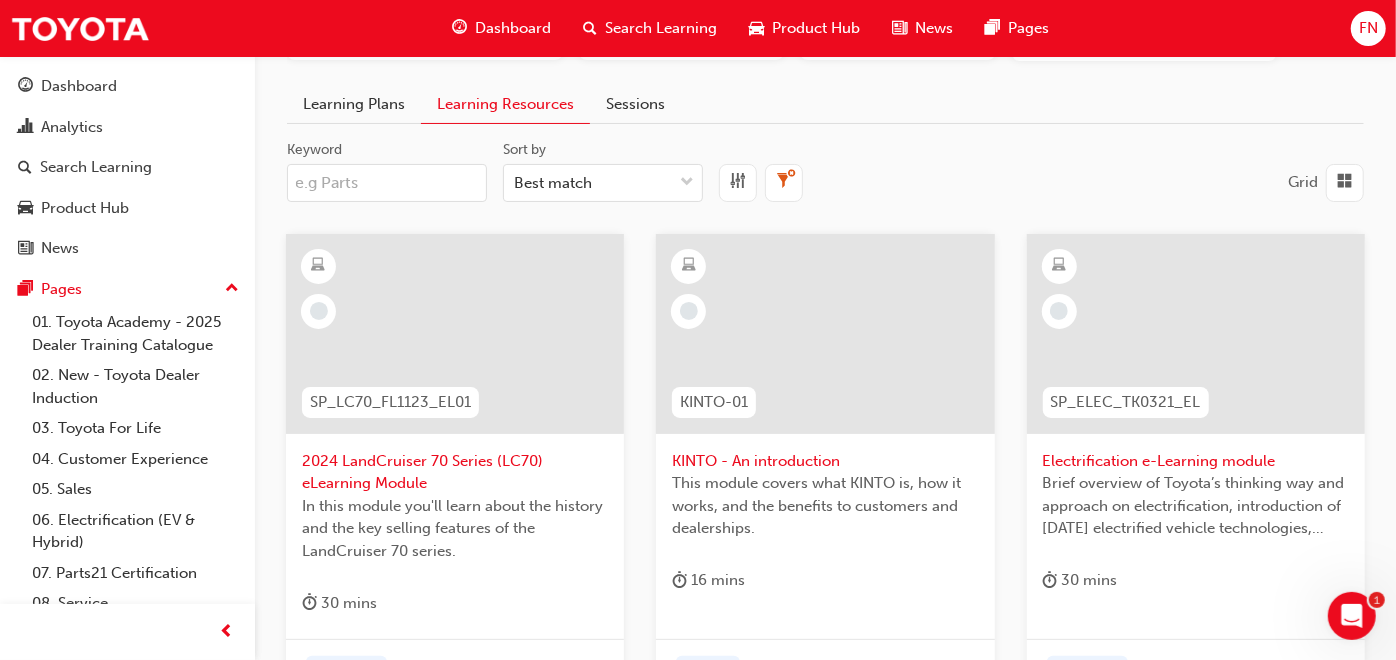 scroll, scrollTop: 111, scrollLeft: 0, axis: vertical 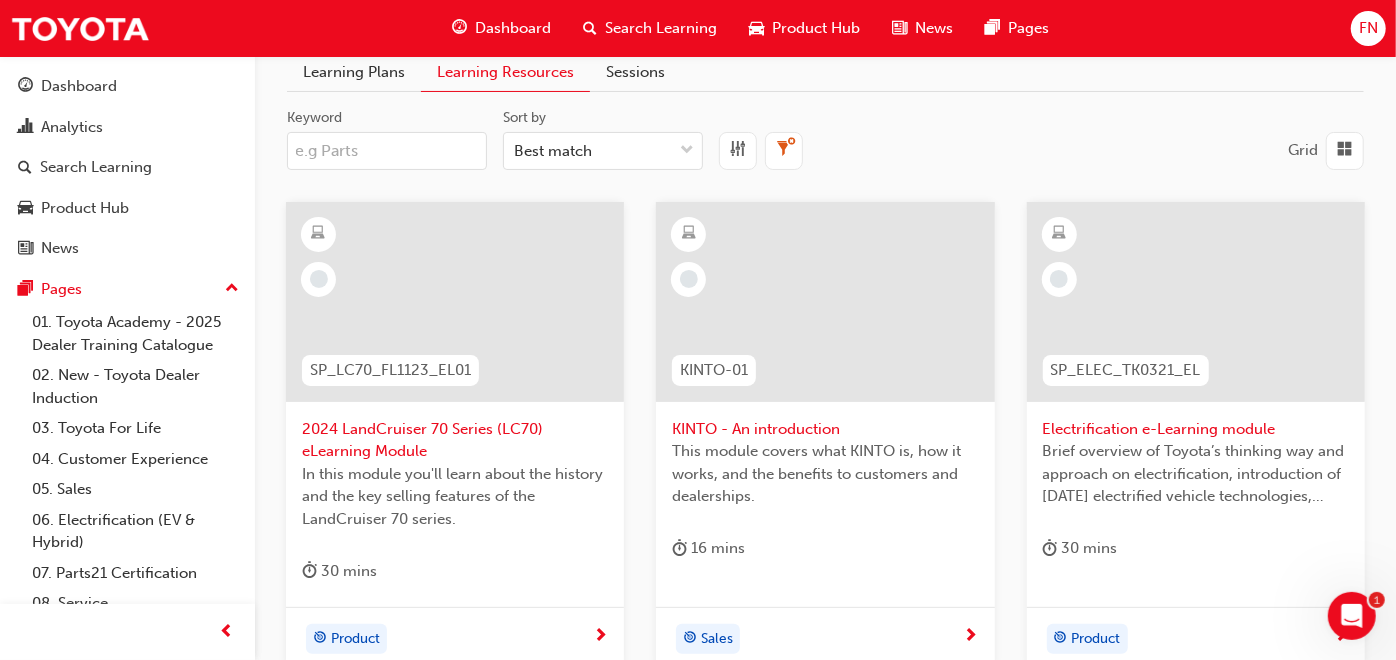 click on "This module covers what KINTO is, how it works, and the benefits to customers and dealerships." at bounding box center [825, 474] 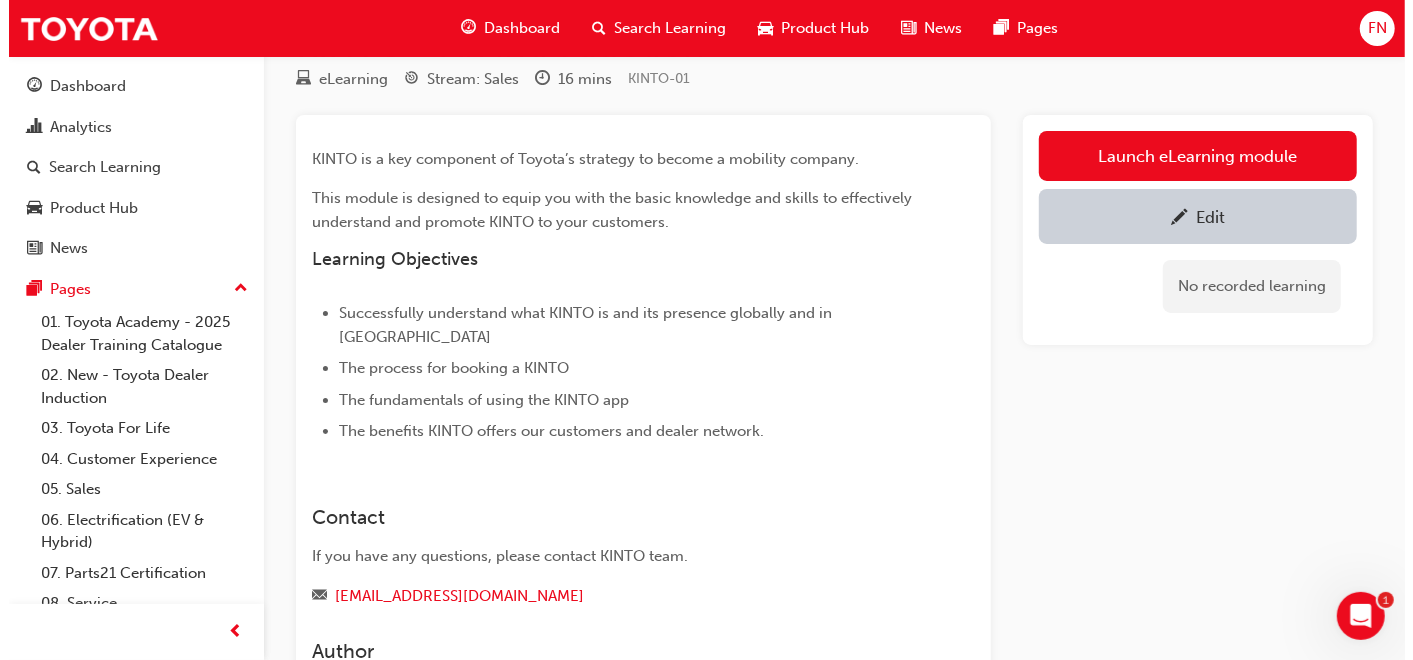 scroll, scrollTop: 0, scrollLeft: 0, axis: both 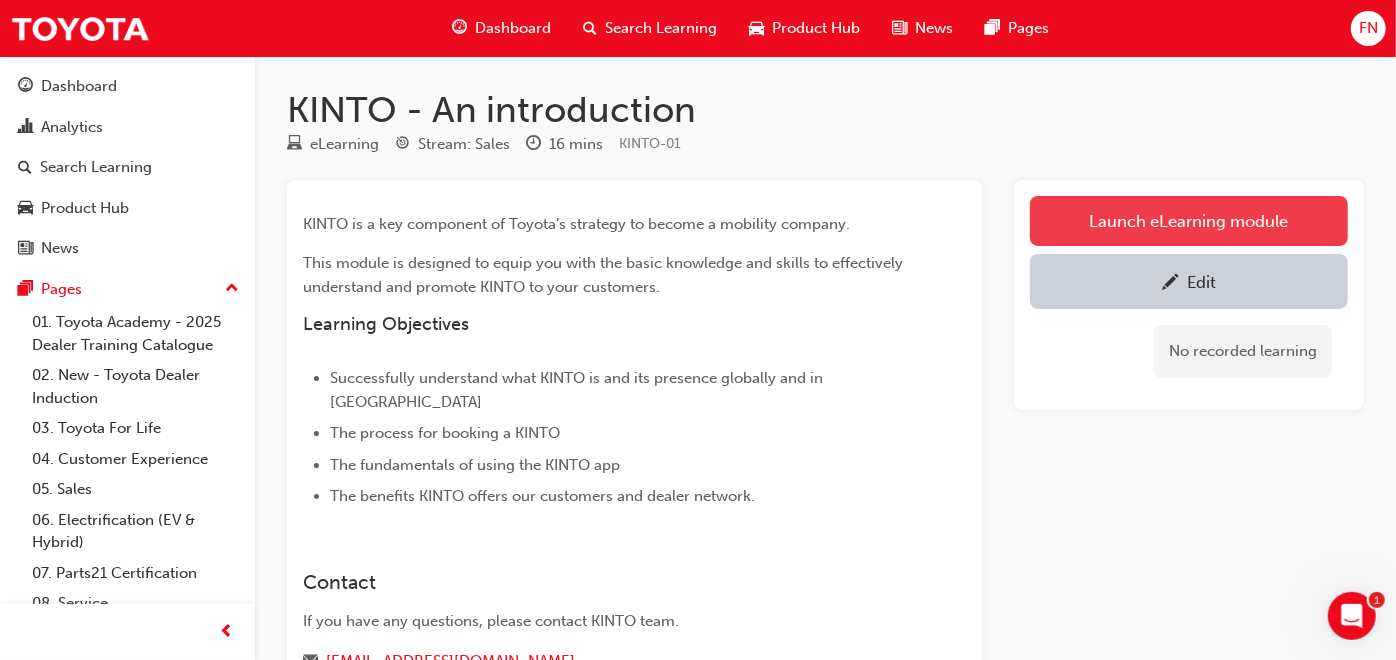 click on "Launch eLearning module" at bounding box center [1189, 221] 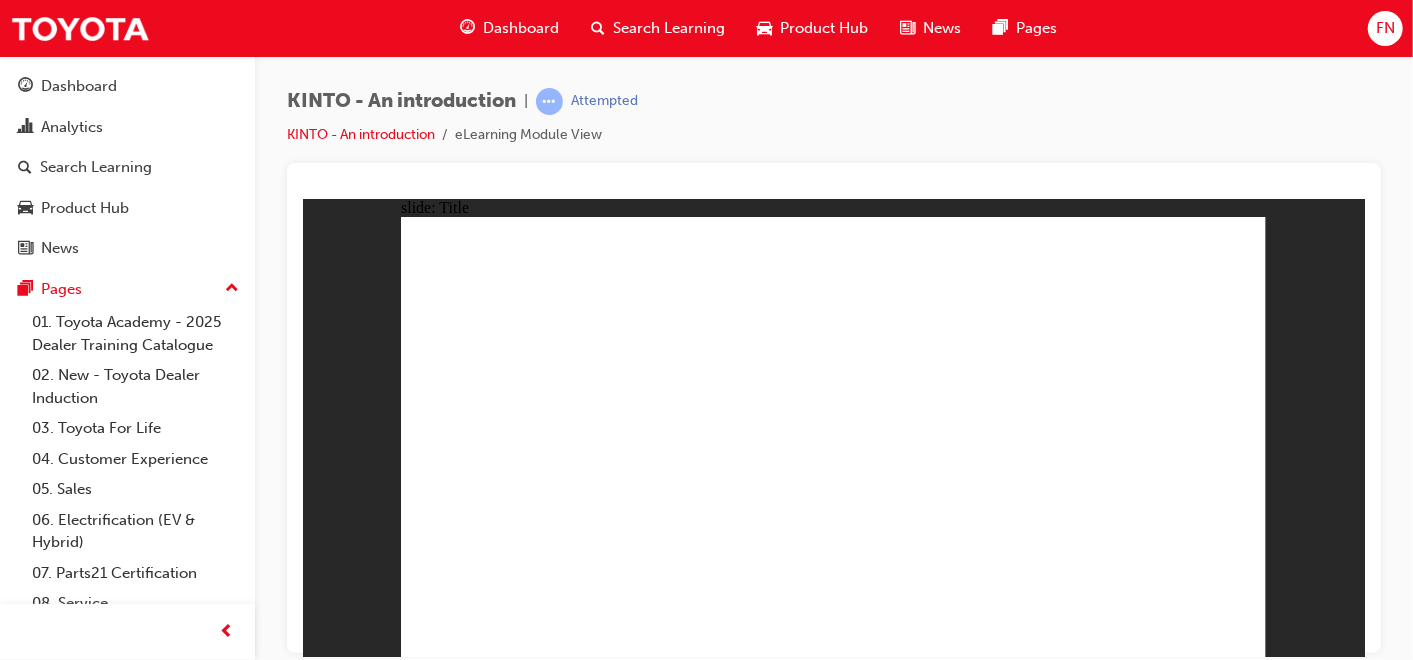scroll, scrollTop: 0, scrollLeft: 0, axis: both 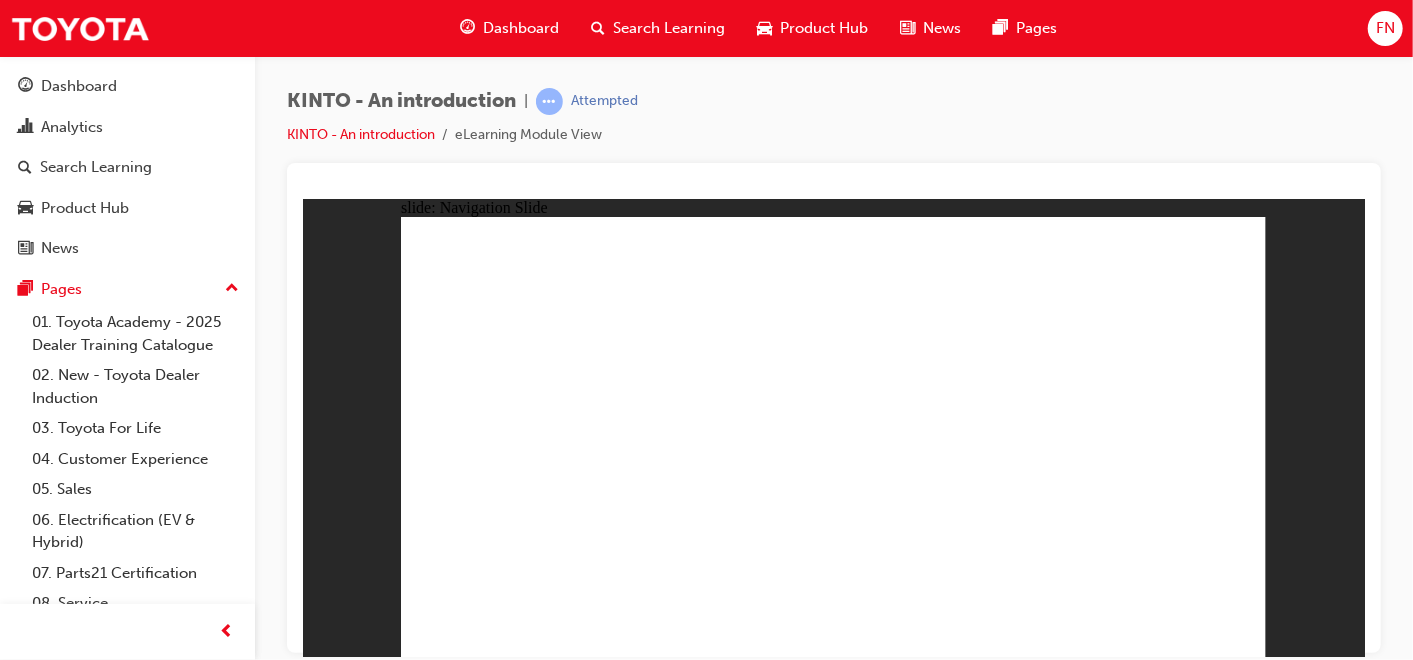 click 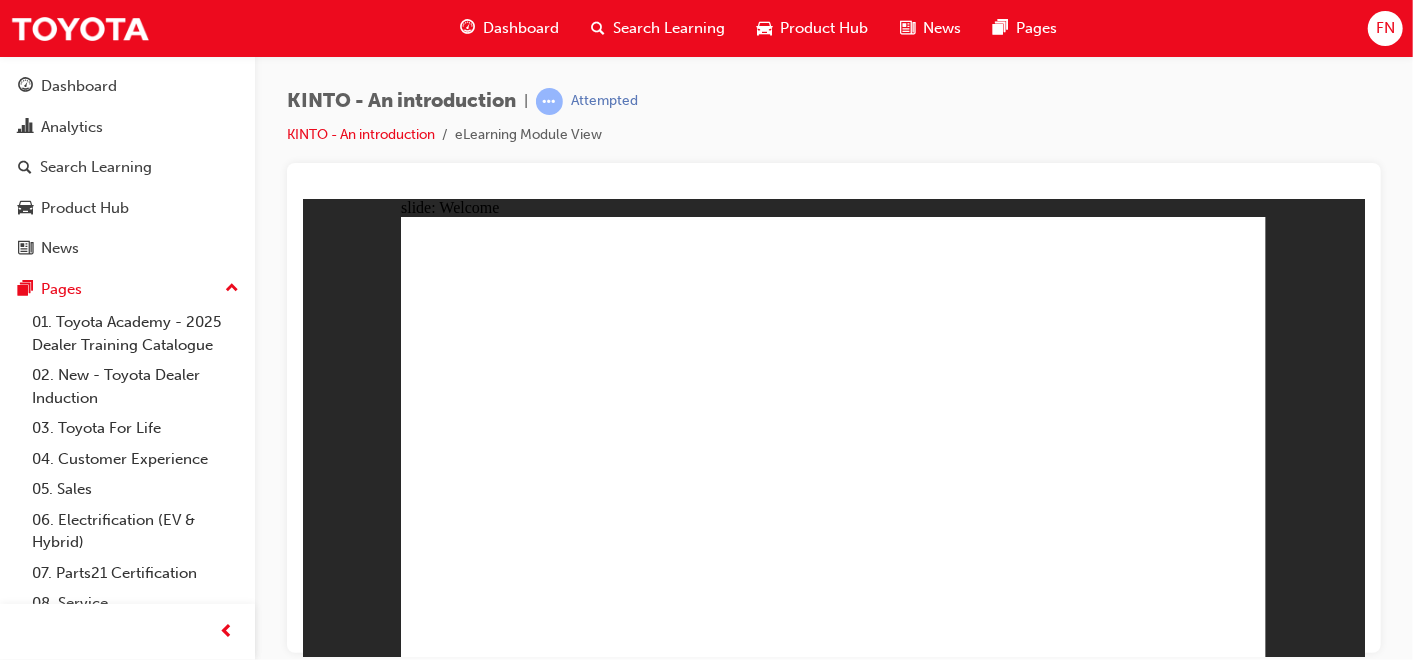 click 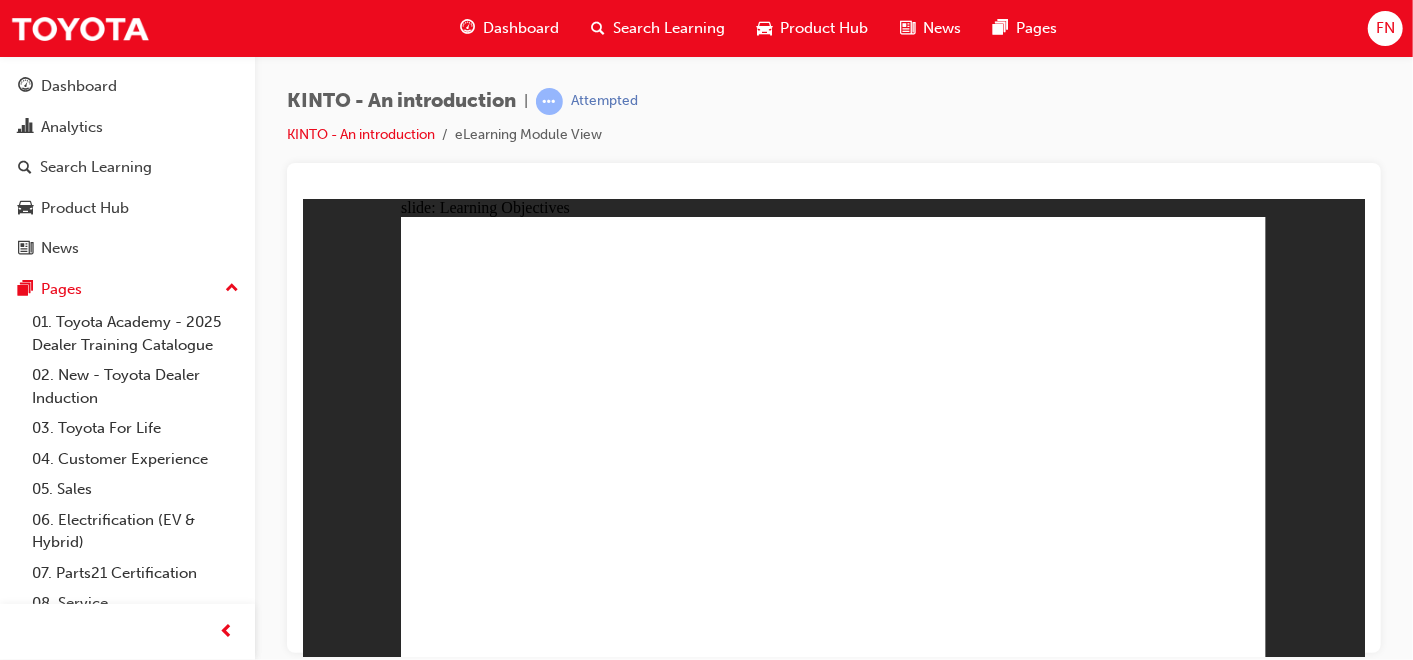click 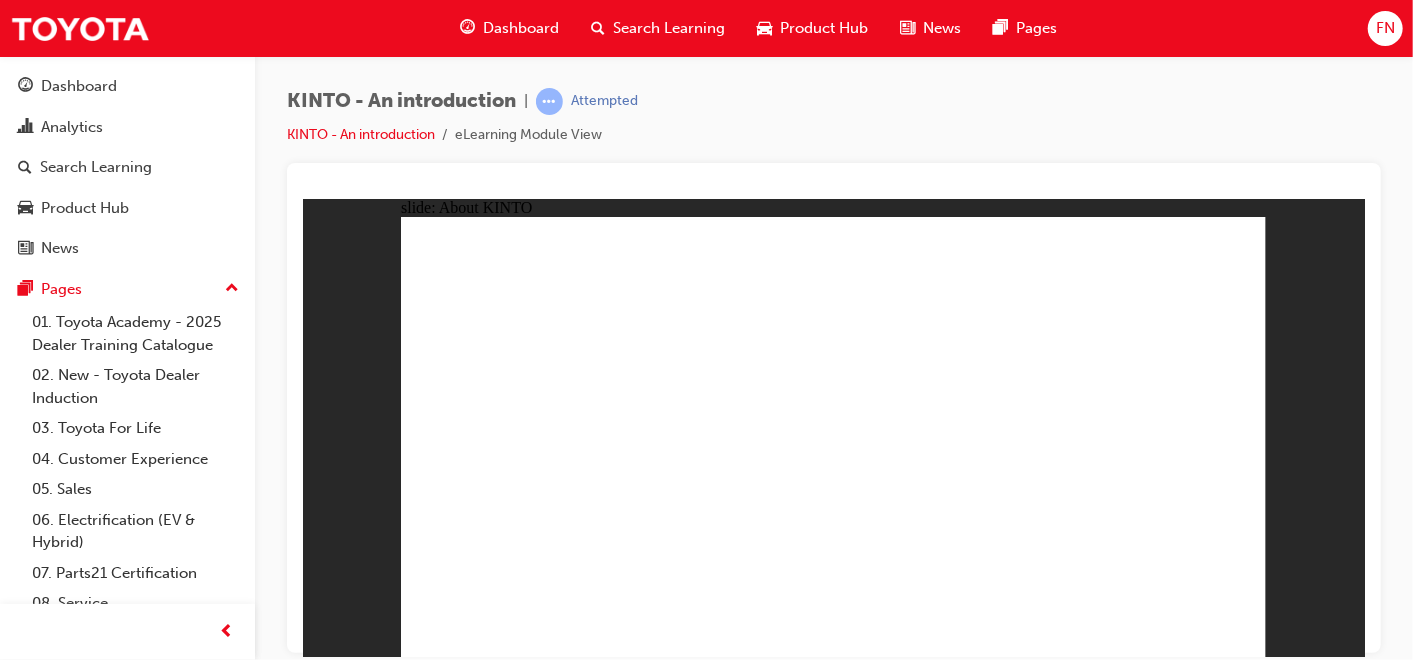 click 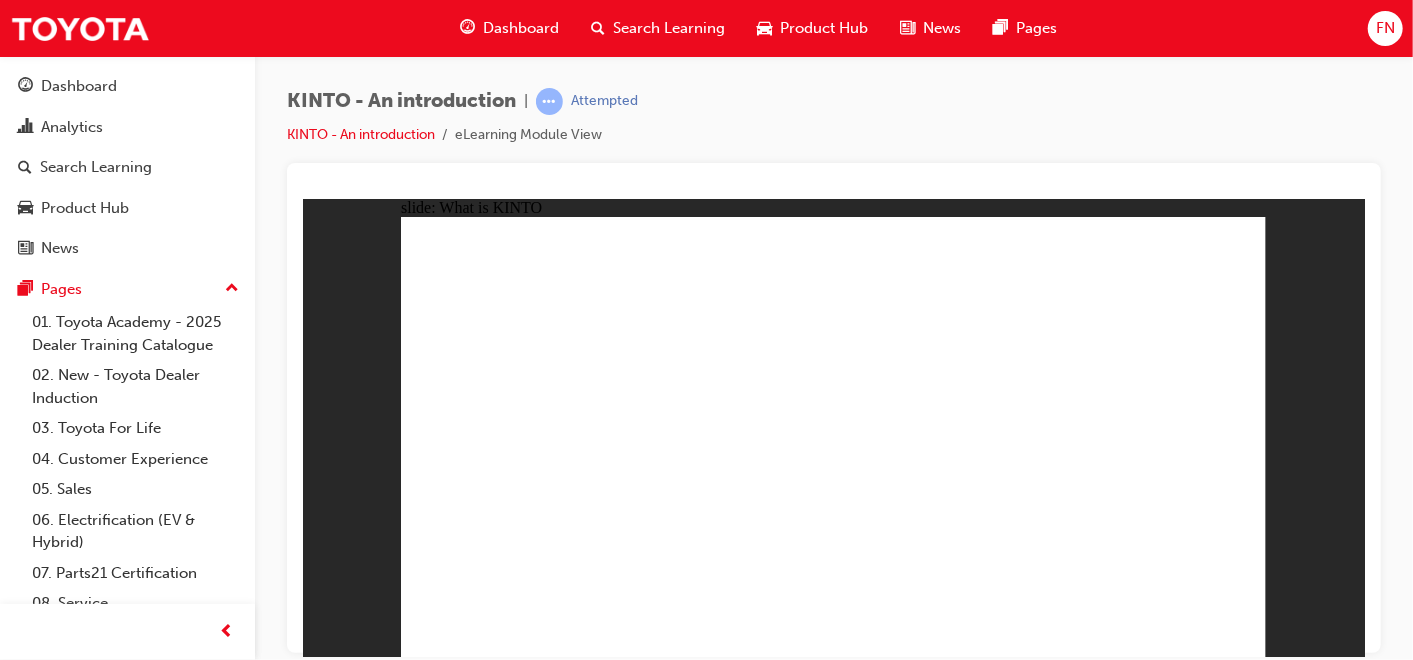 click 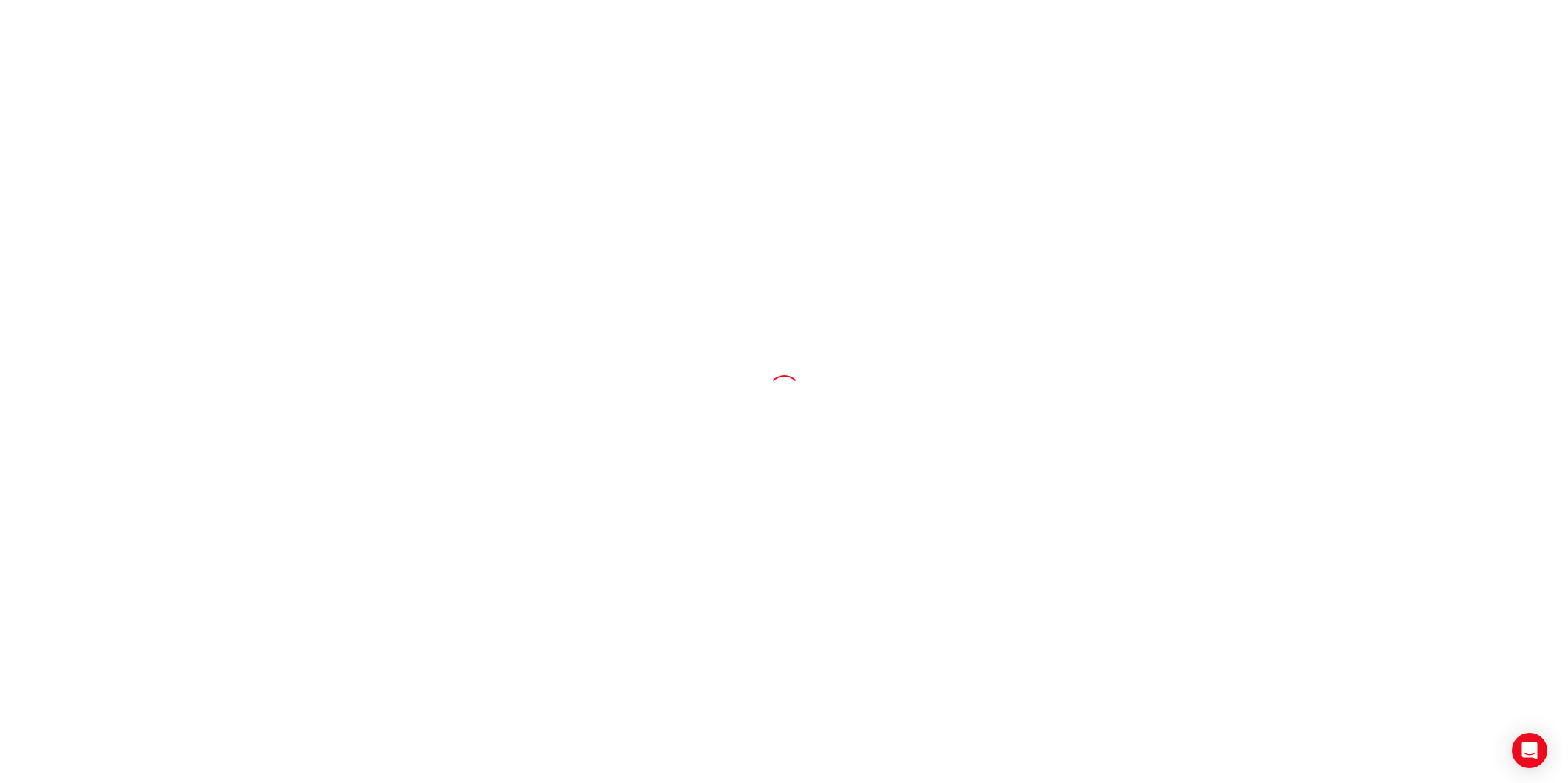 scroll, scrollTop: 0, scrollLeft: 0, axis: both 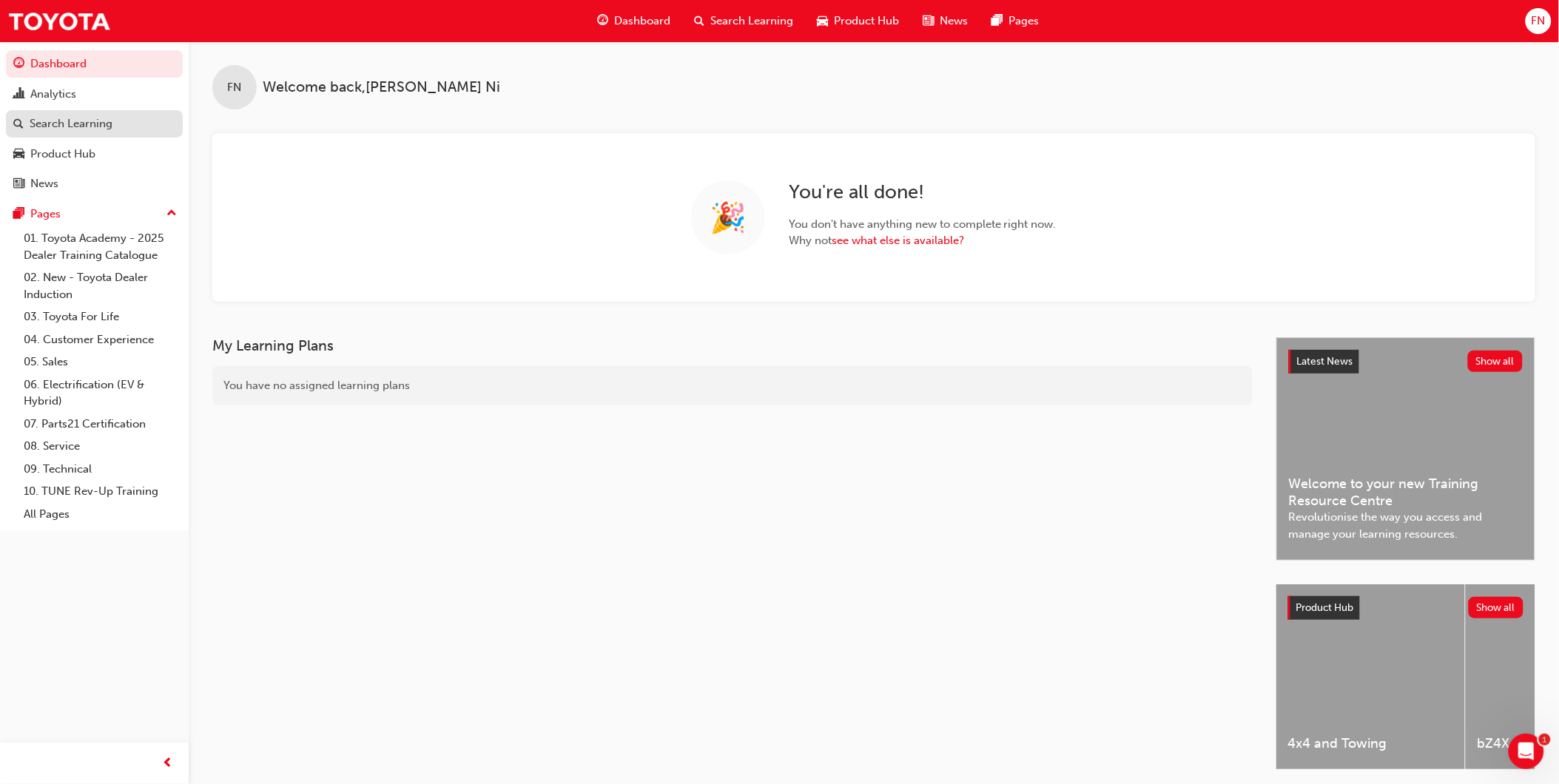 click on "Search Learning" at bounding box center (71, 124) 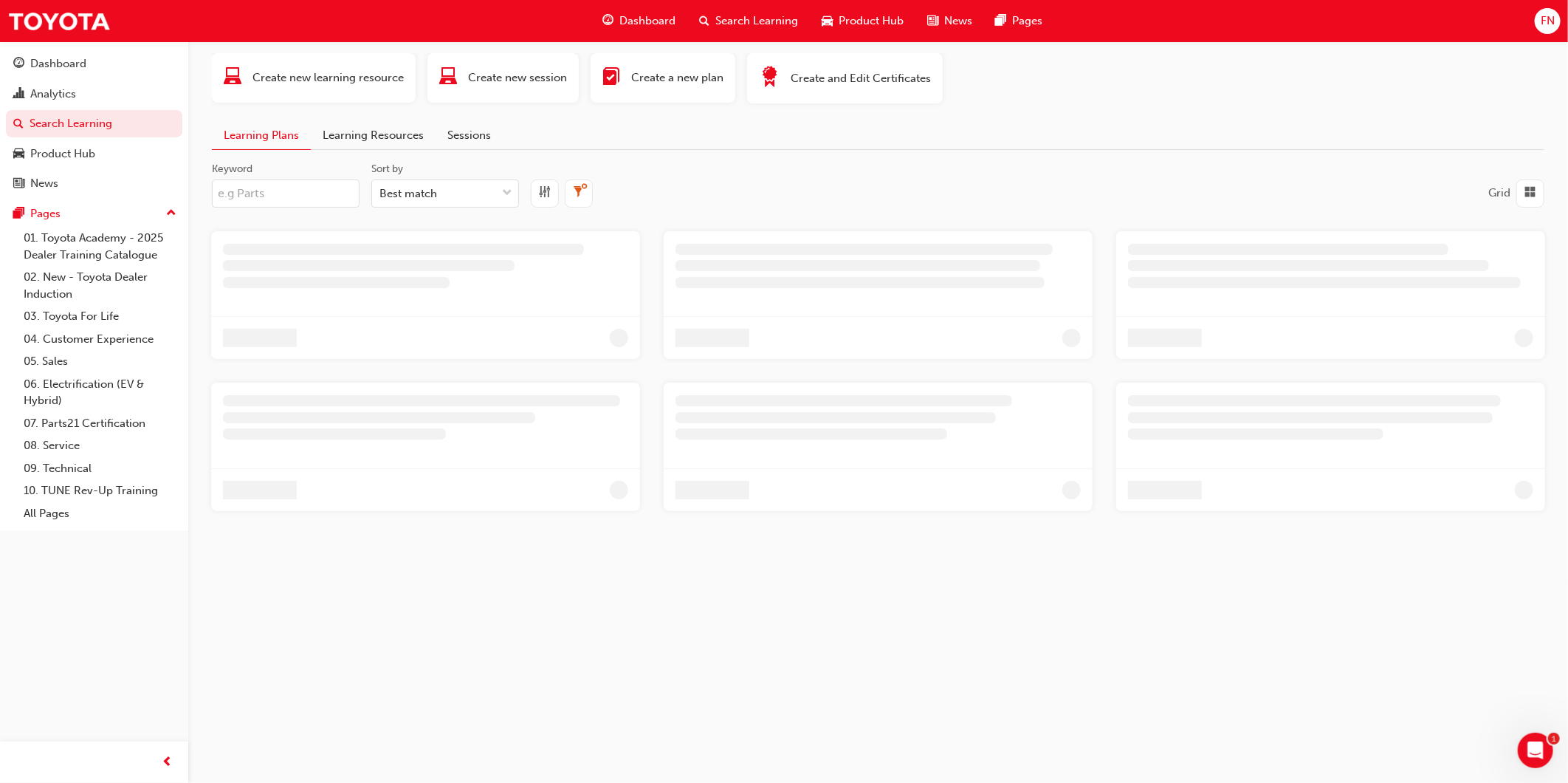 click on "Keyword" at bounding box center [286, 194] 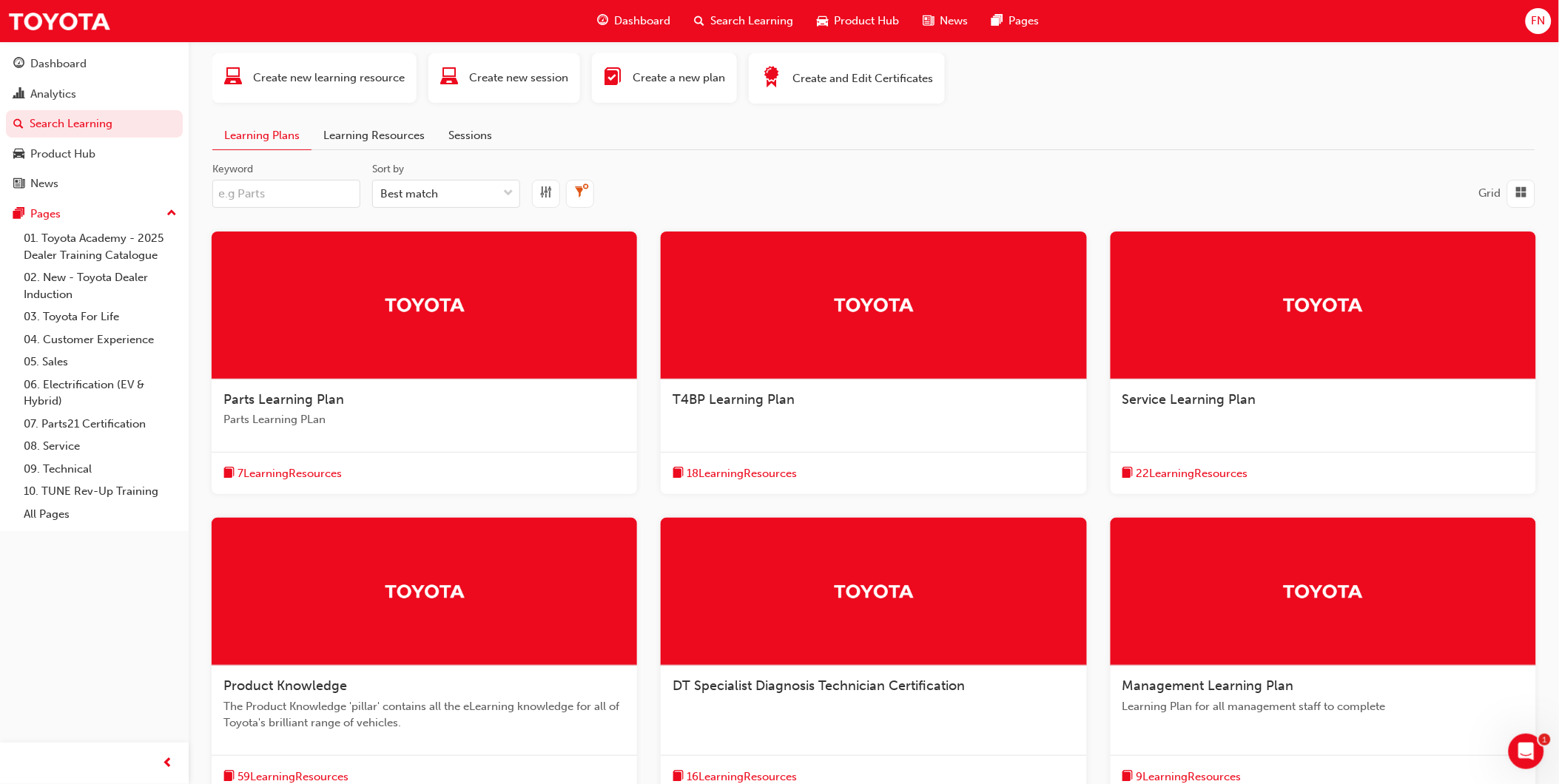 click on "Learning Resources" at bounding box center [374, 135] 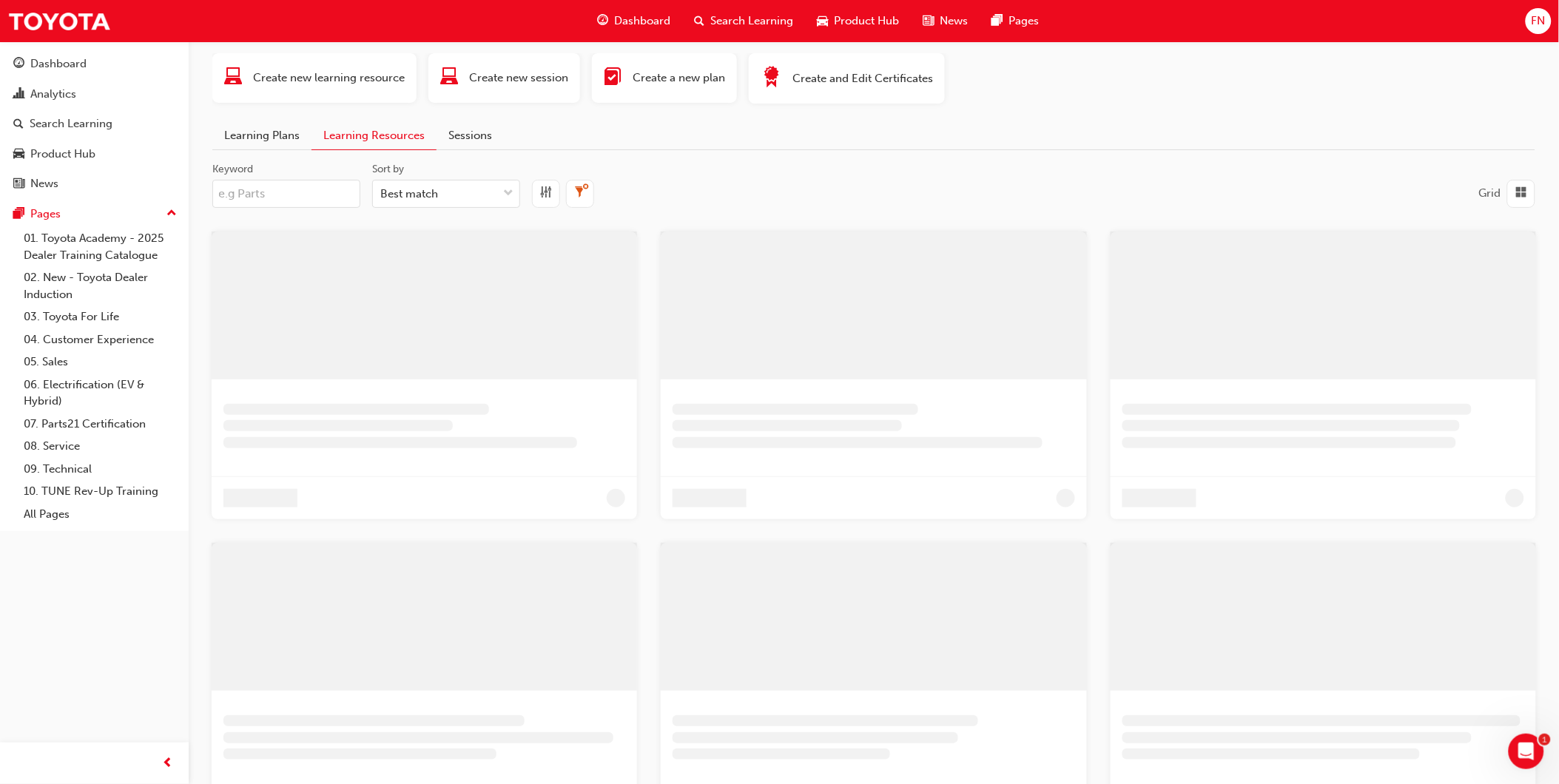 click on "Keyword" at bounding box center [286, 194] 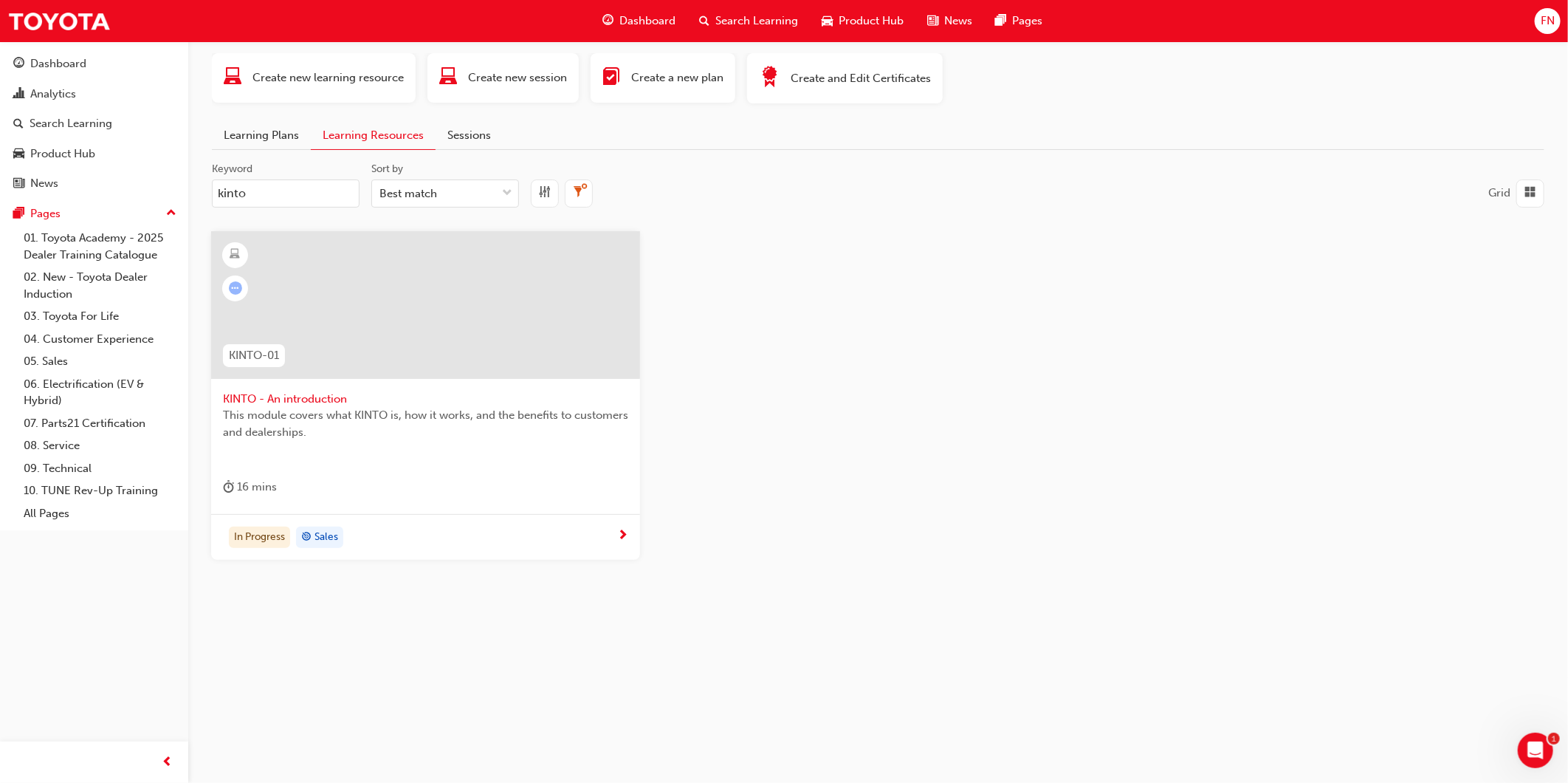type on "kinto" 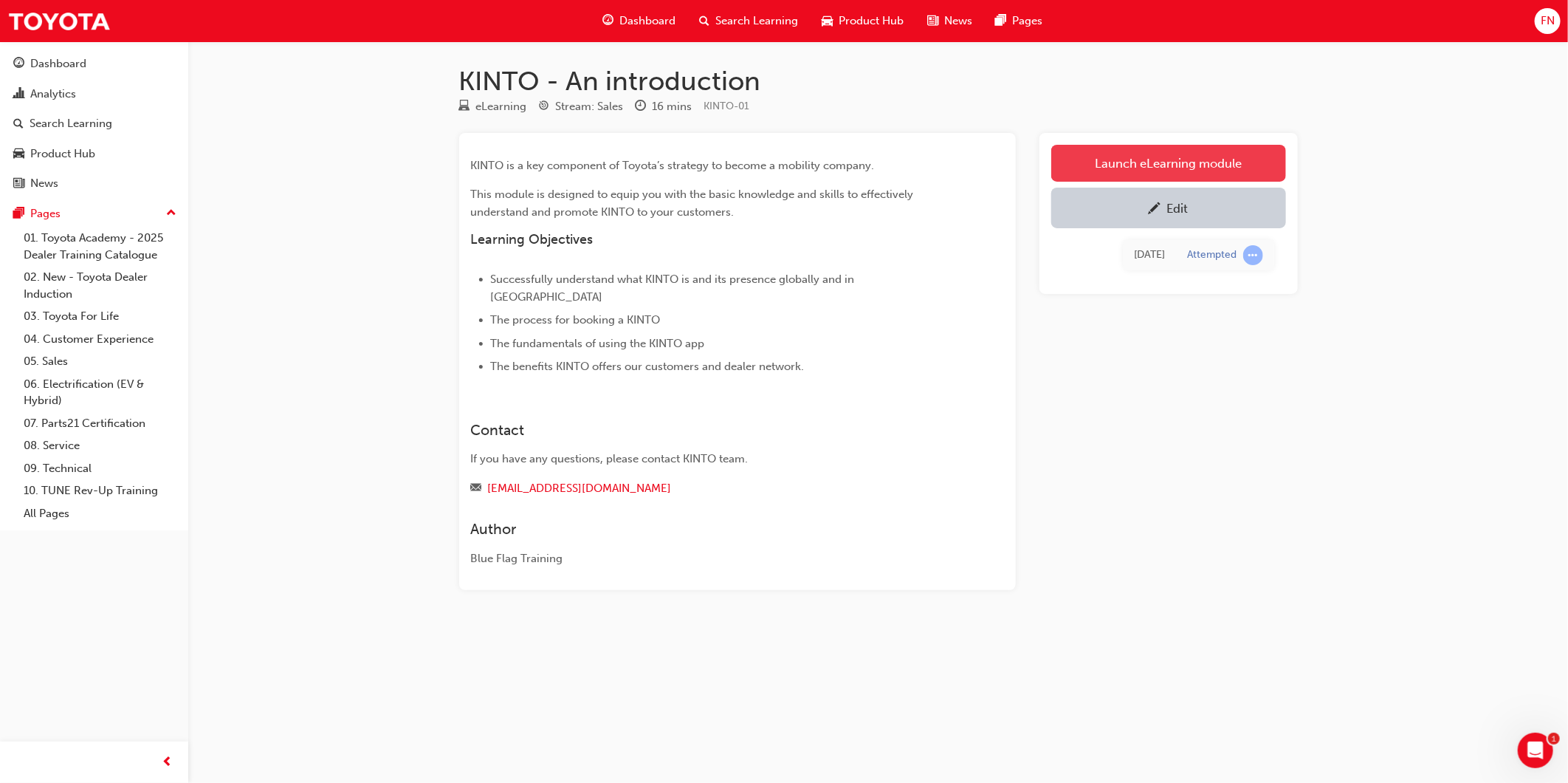click on "Launch eLearning module" at bounding box center (1169, 163) 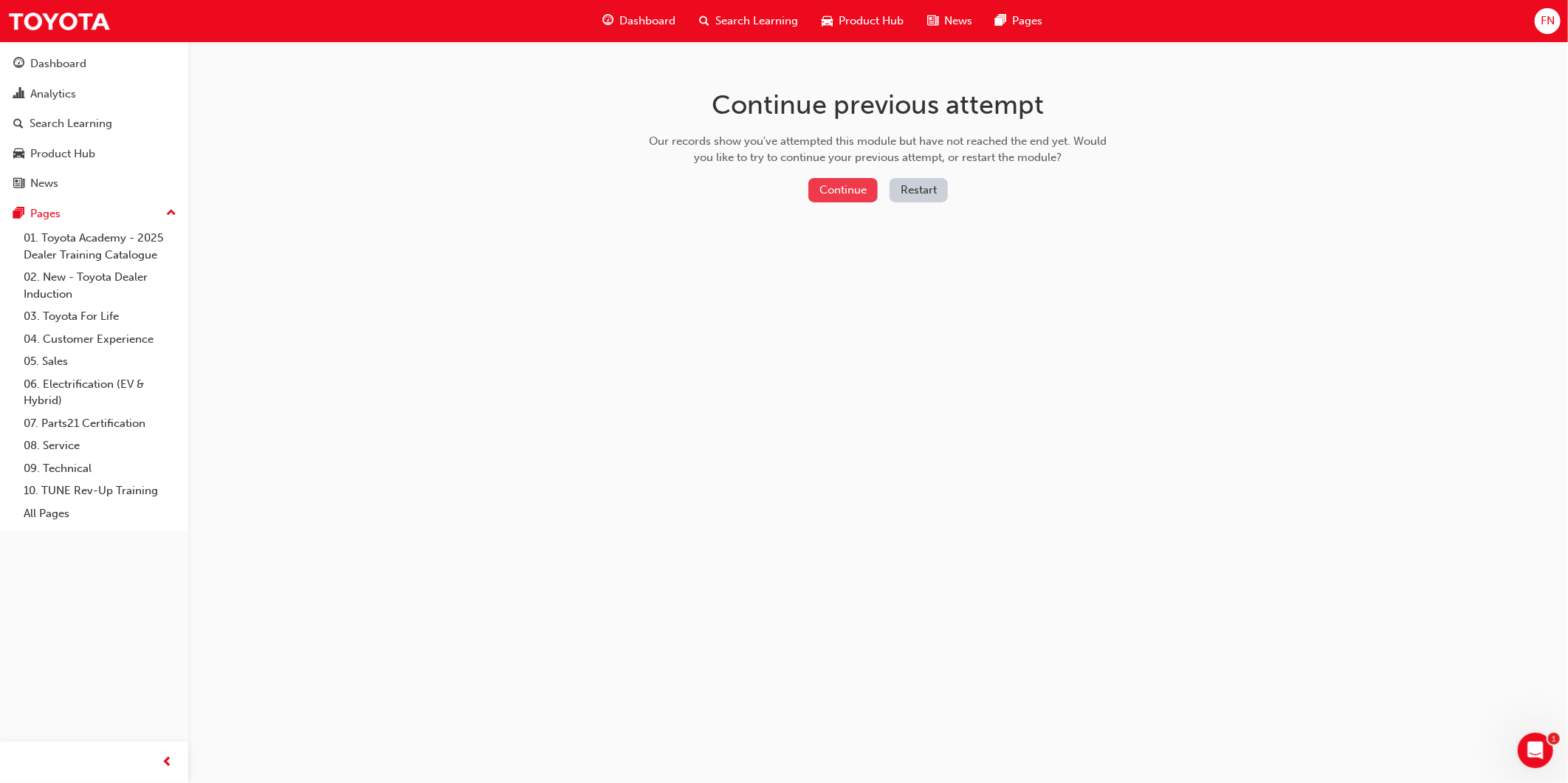 click on "Continue" at bounding box center (843, 190) 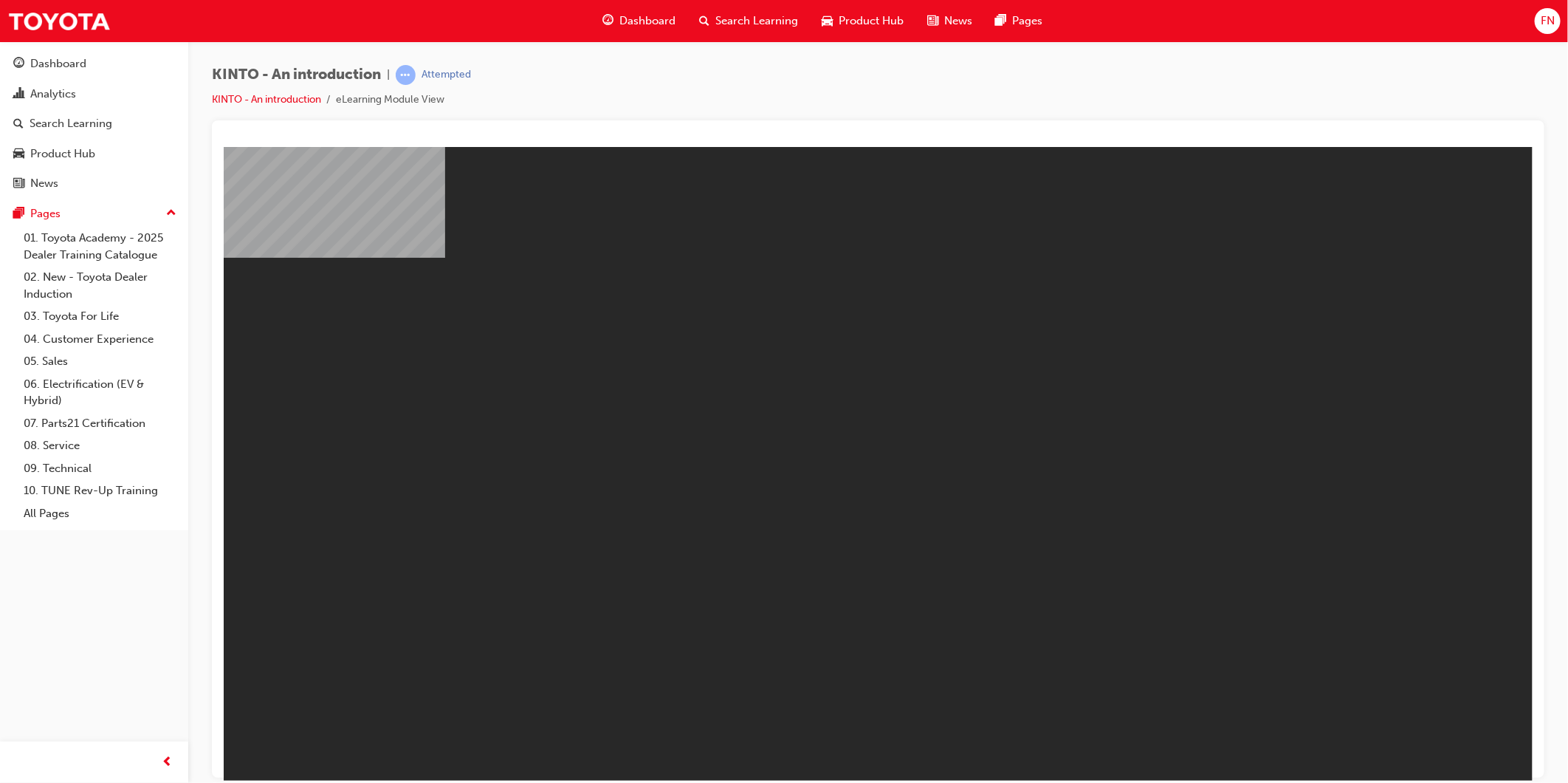 scroll, scrollTop: 0, scrollLeft: 0, axis: both 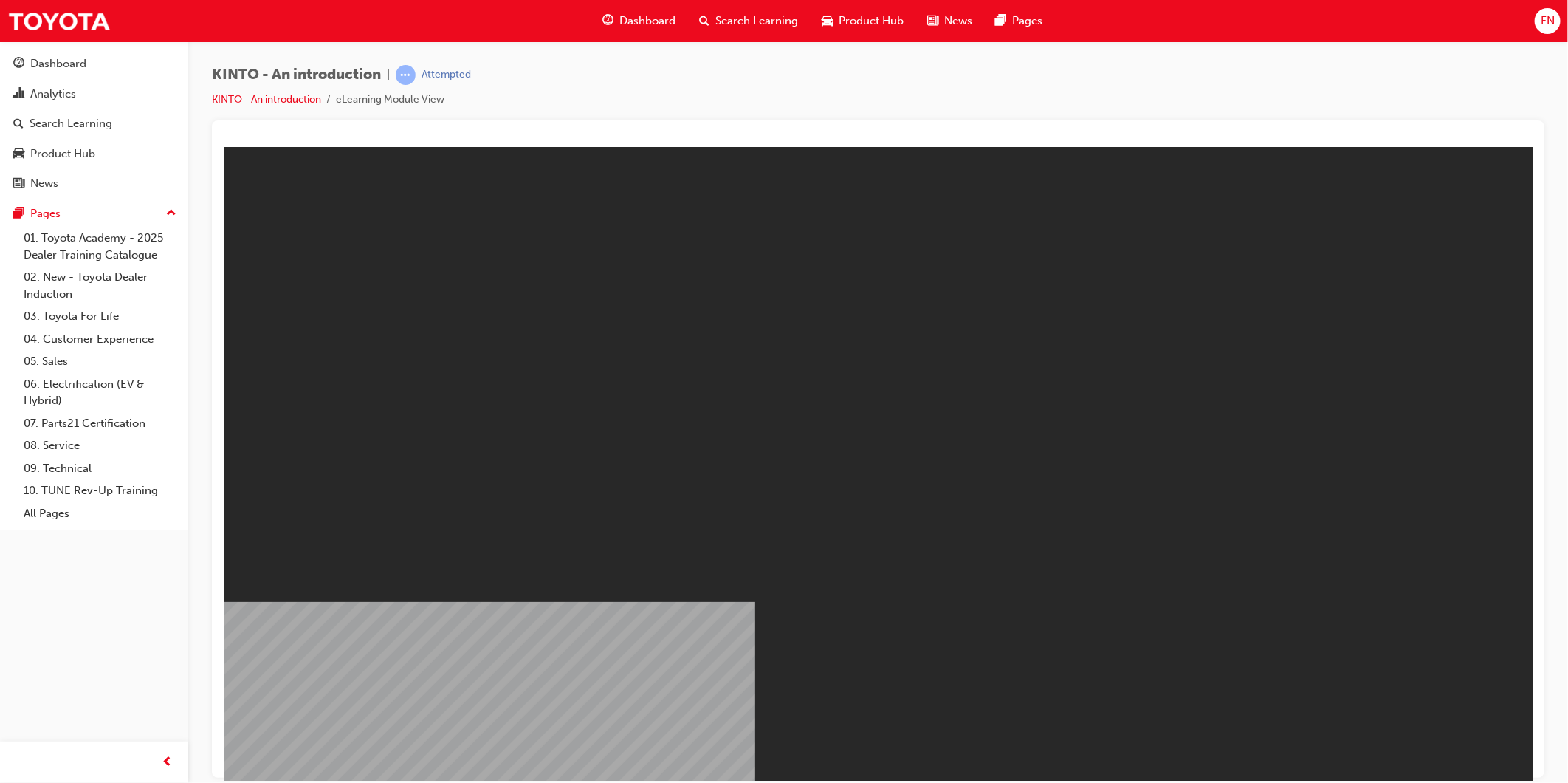 click on "Resume" at bounding box center (251, 1076) 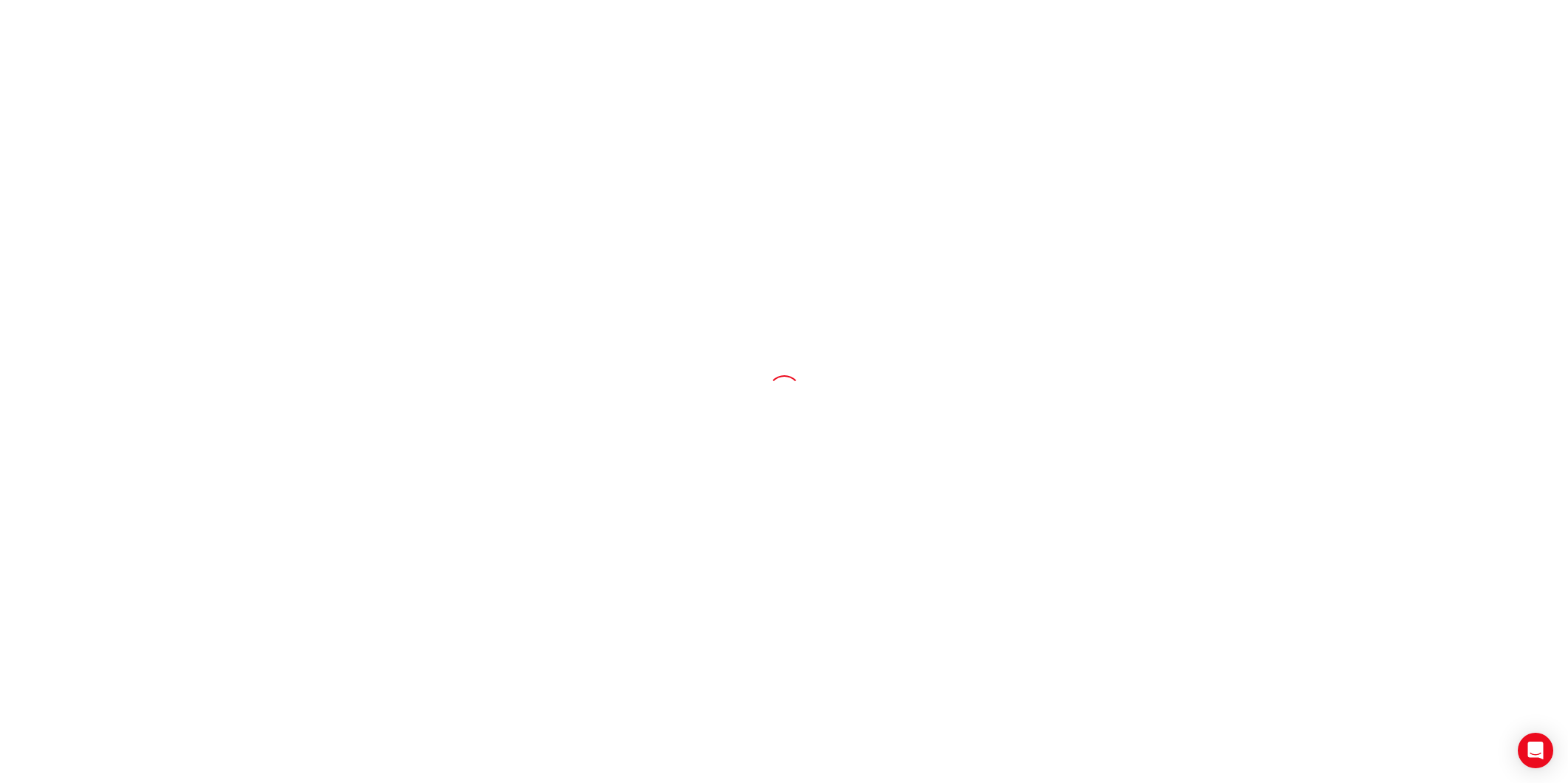 scroll, scrollTop: 0, scrollLeft: 0, axis: both 